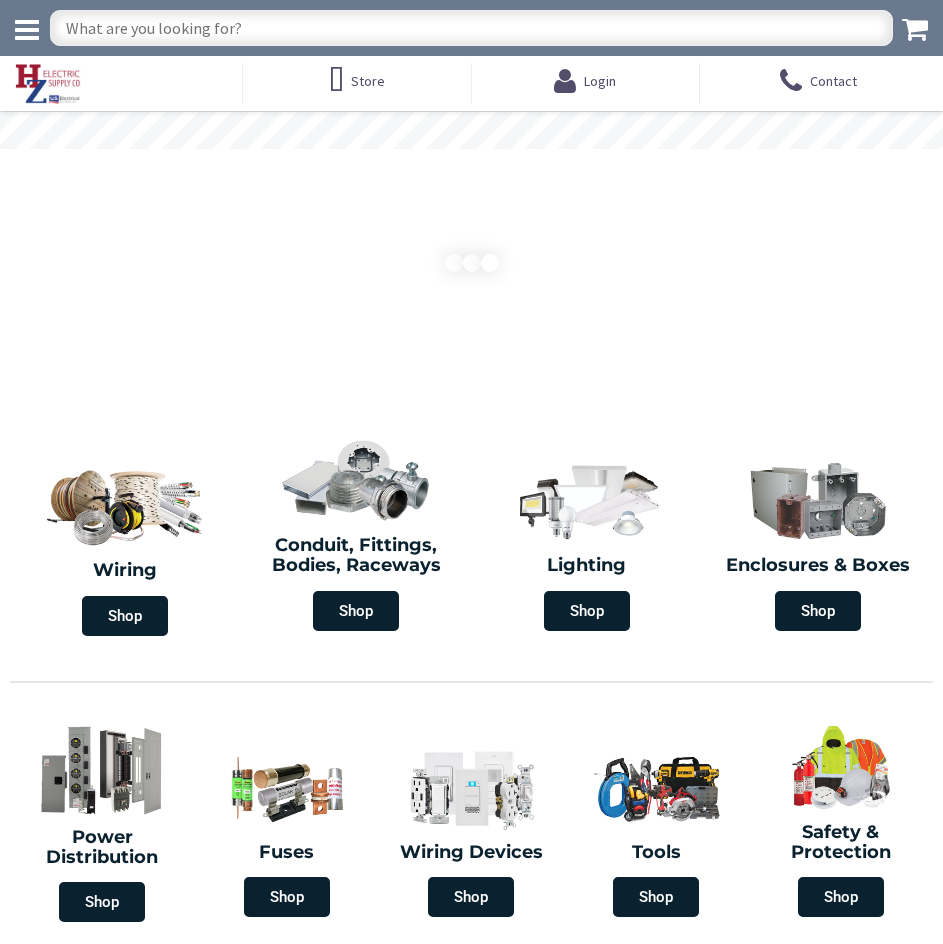 scroll, scrollTop: 0, scrollLeft: 0, axis: both 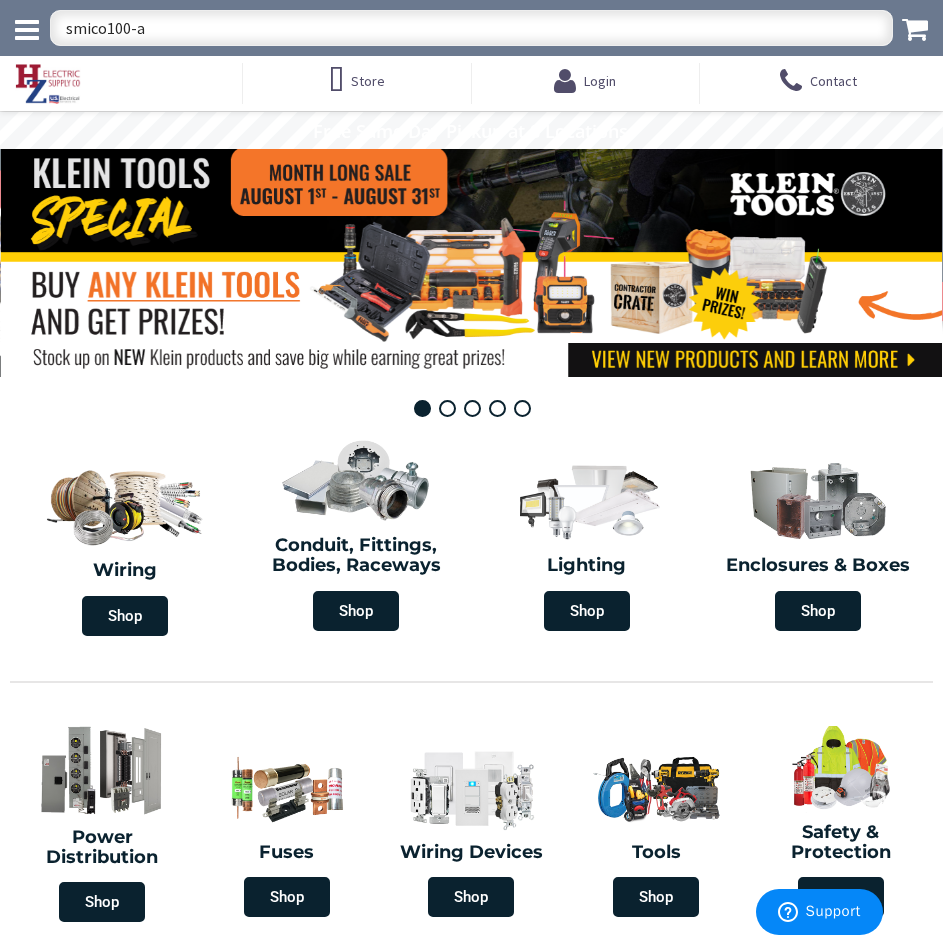 type on "smico100-ac" 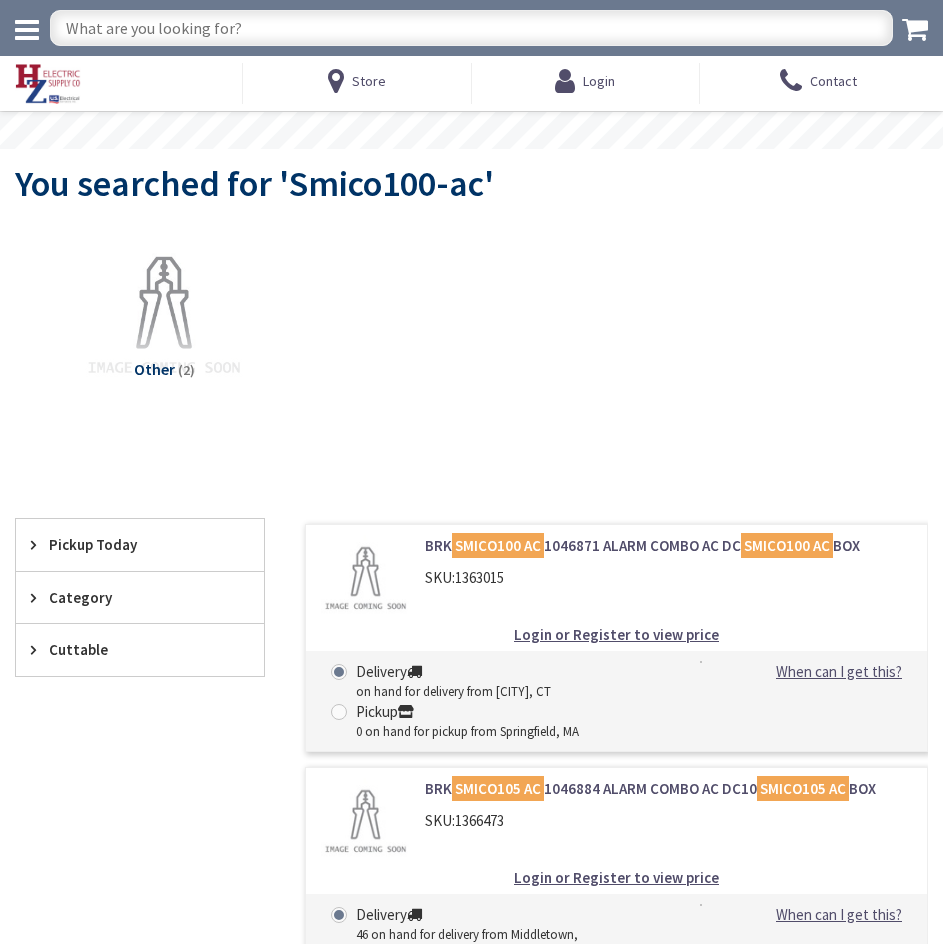 scroll, scrollTop: 0, scrollLeft: 0, axis: both 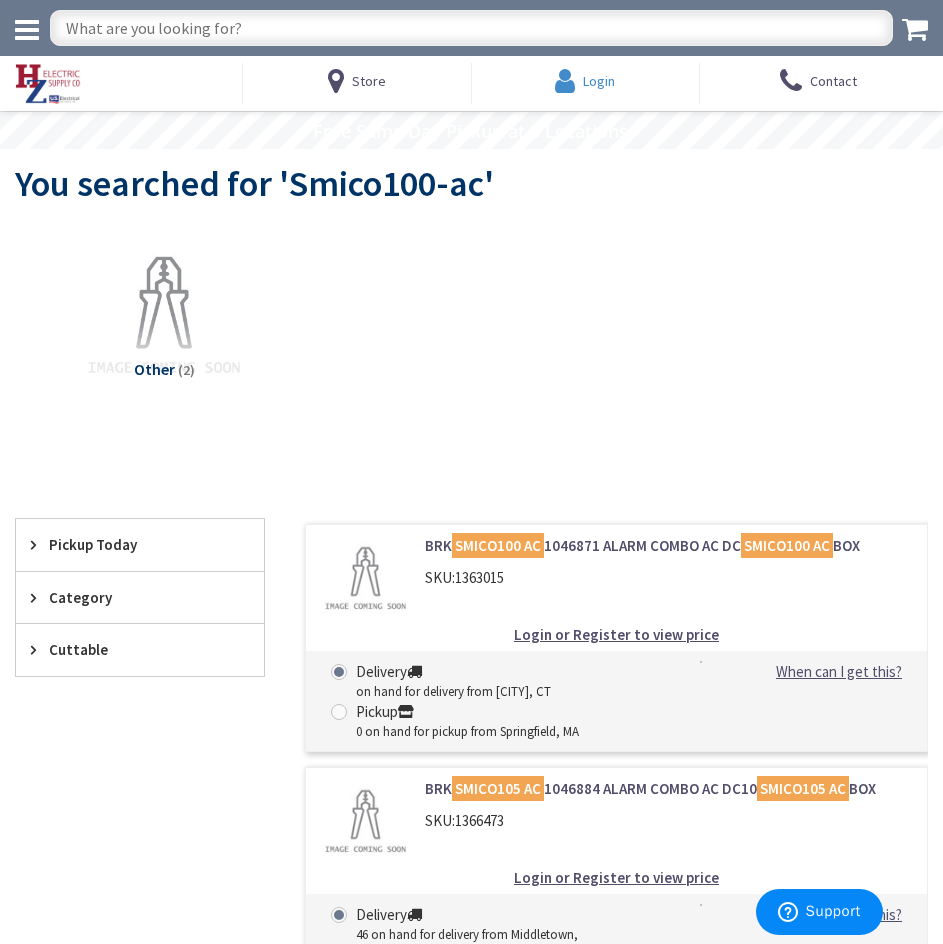 click on "Login" at bounding box center [599, 81] 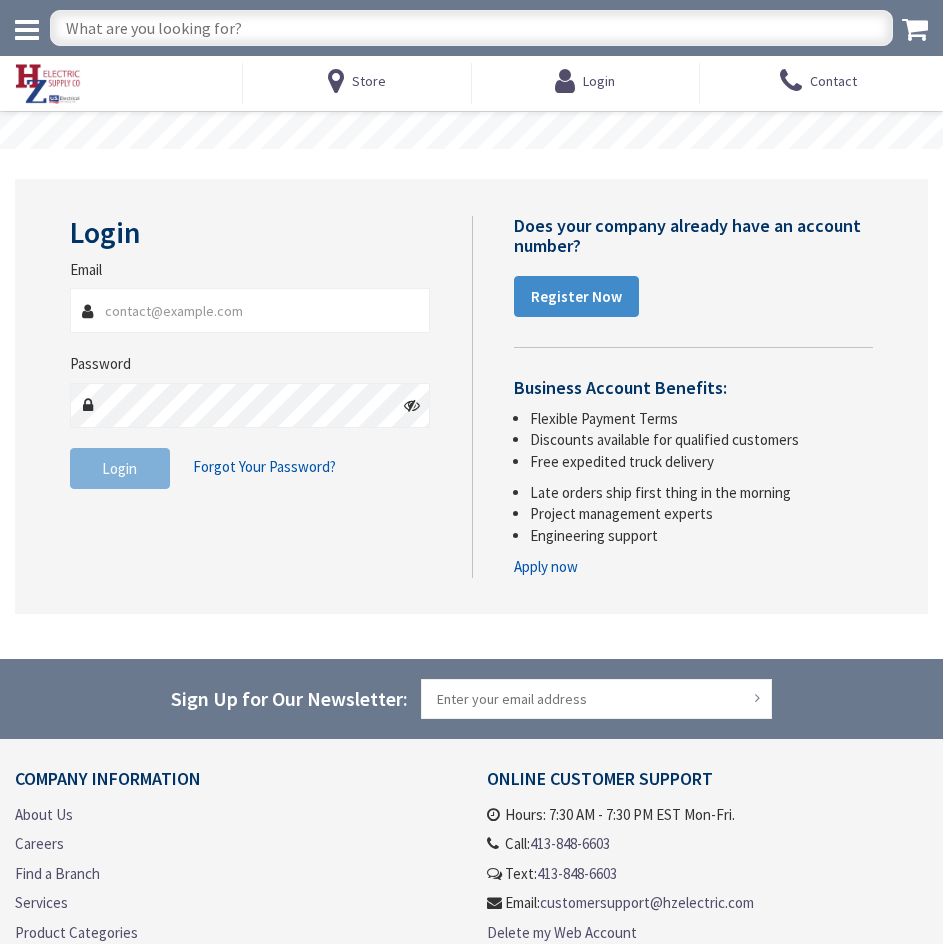 scroll, scrollTop: 0, scrollLeft: 0, axis: both 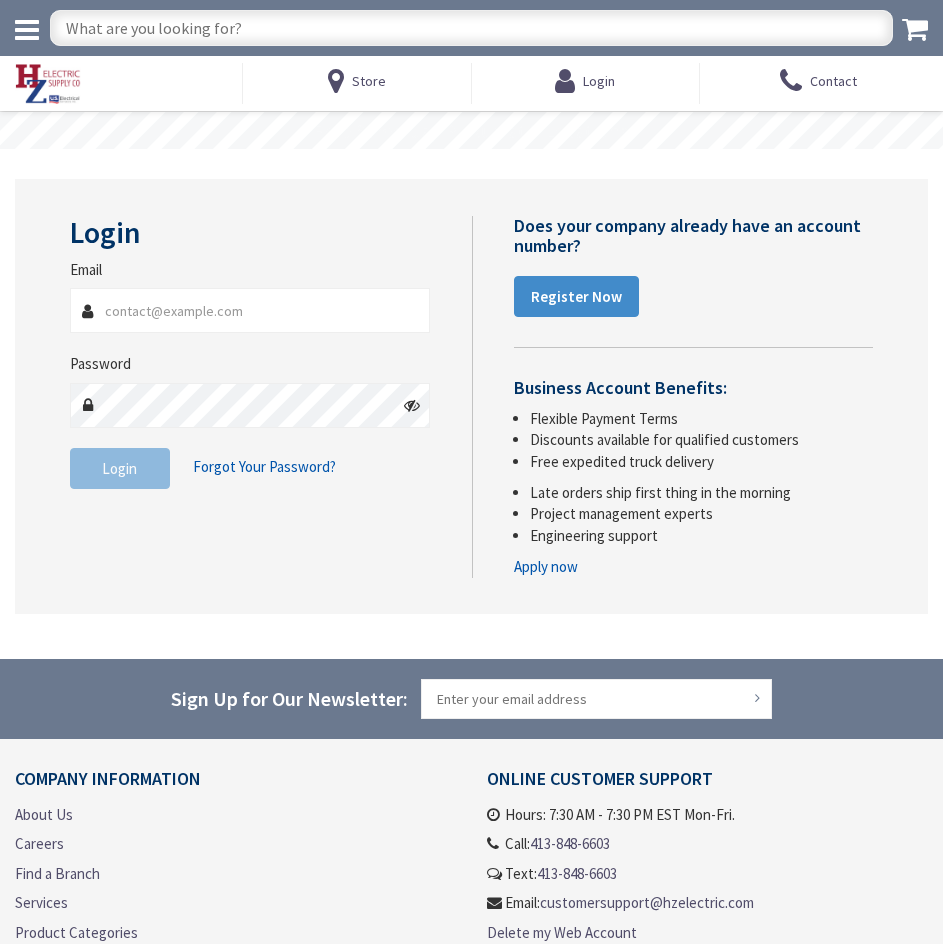 type on "todd@hseres.net" 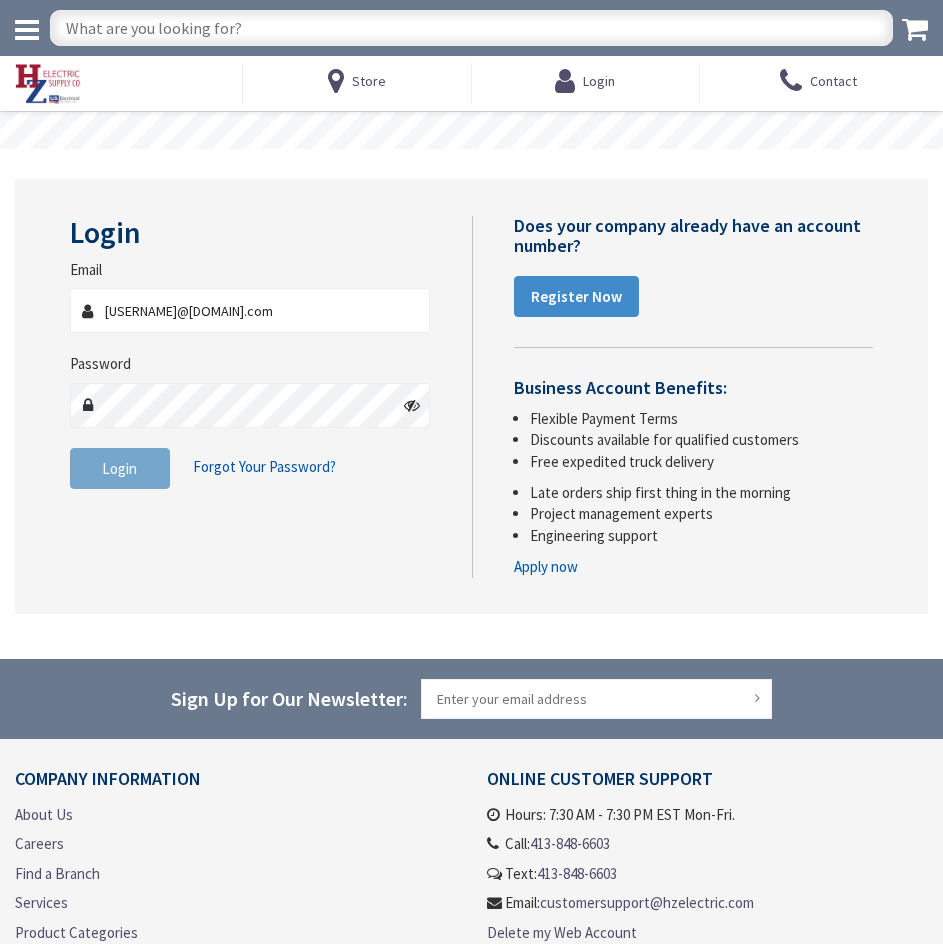 click on "Login" at bounding box center (119, 468) 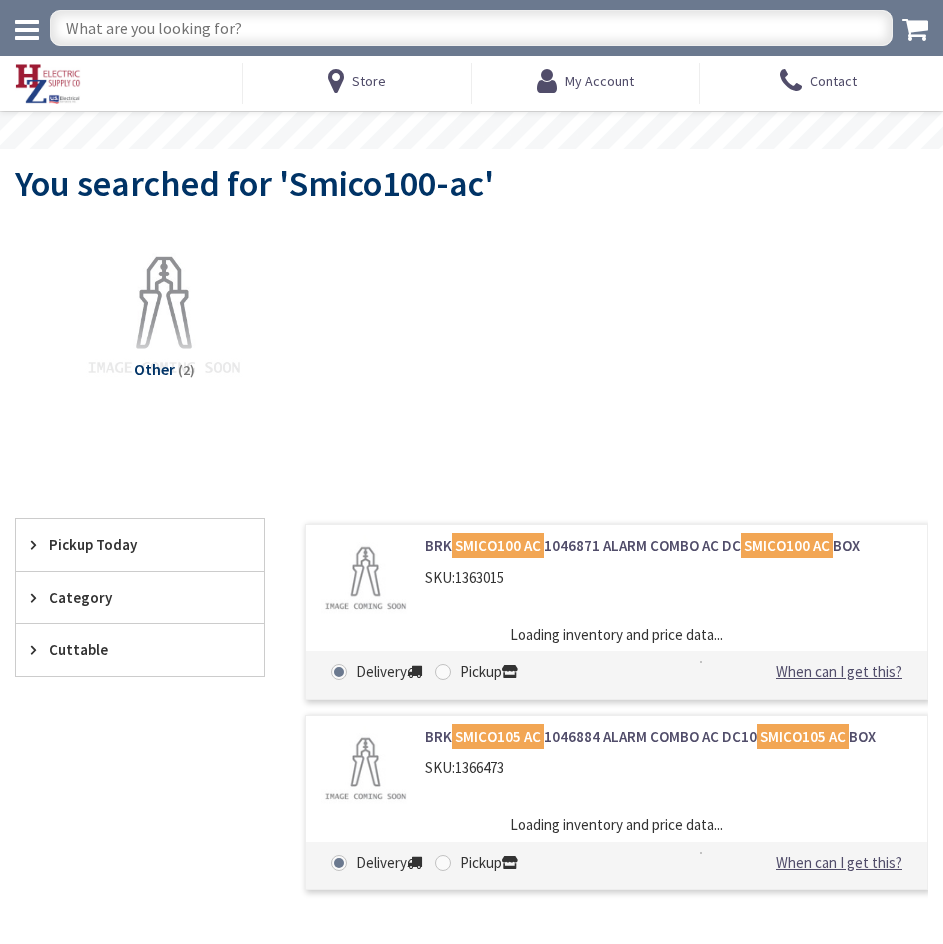 scroll, scrollTop: 0, scrollLeft: 0, axis: both 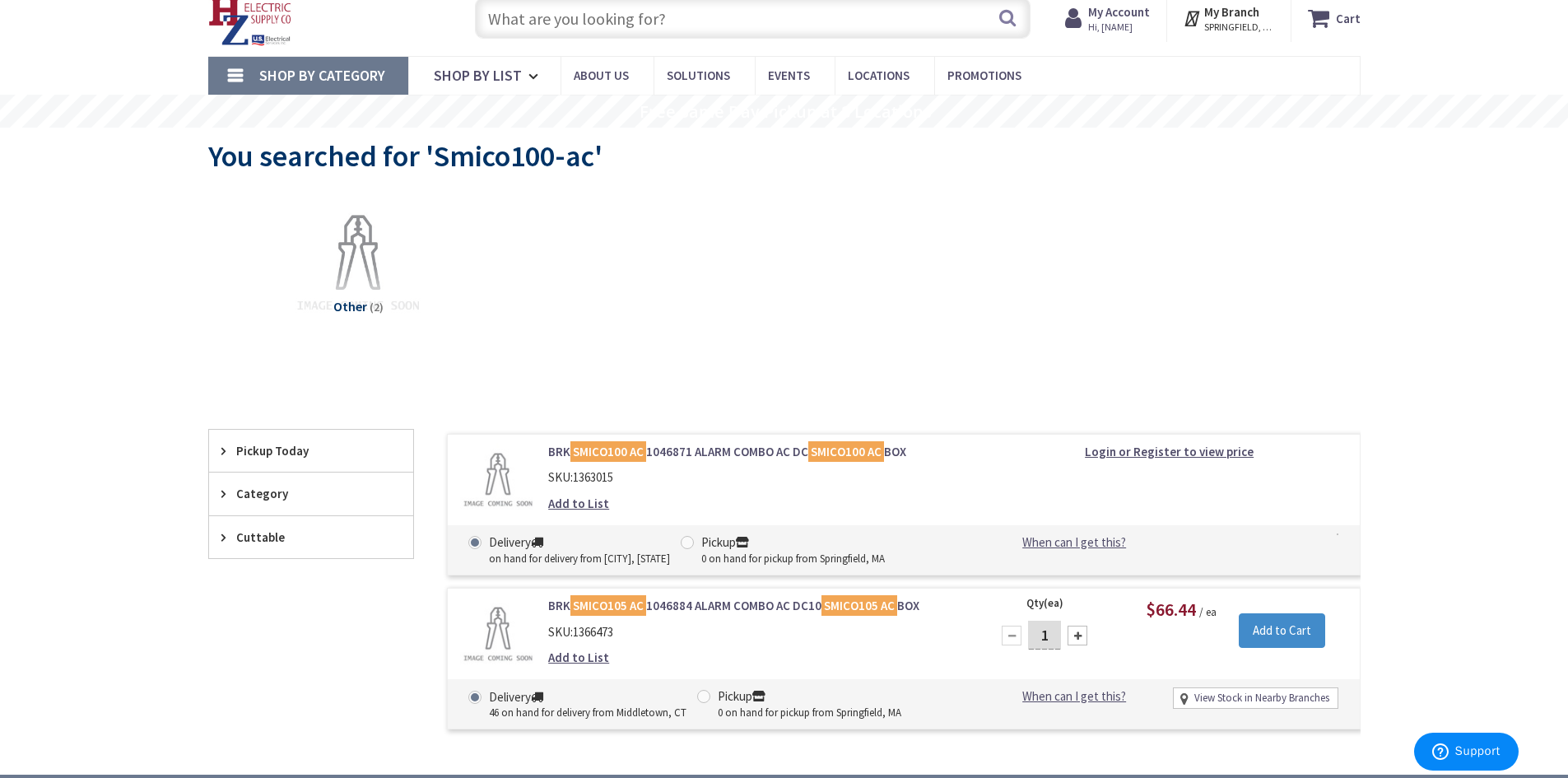 click on "Other
(2)" at bounding box center (784, 277) 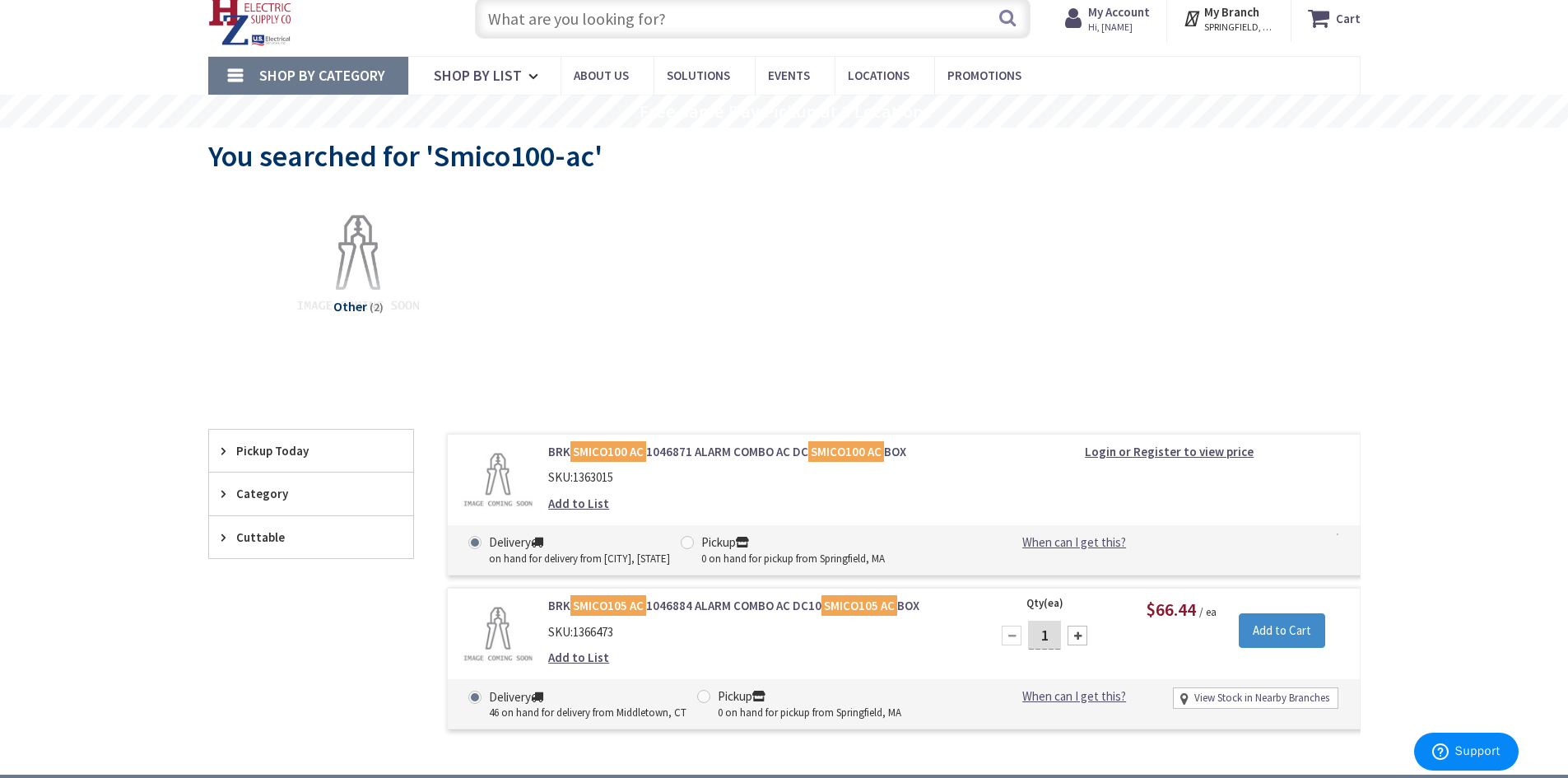 click on "SMICO100 AC" at bounding box center [608, 451] 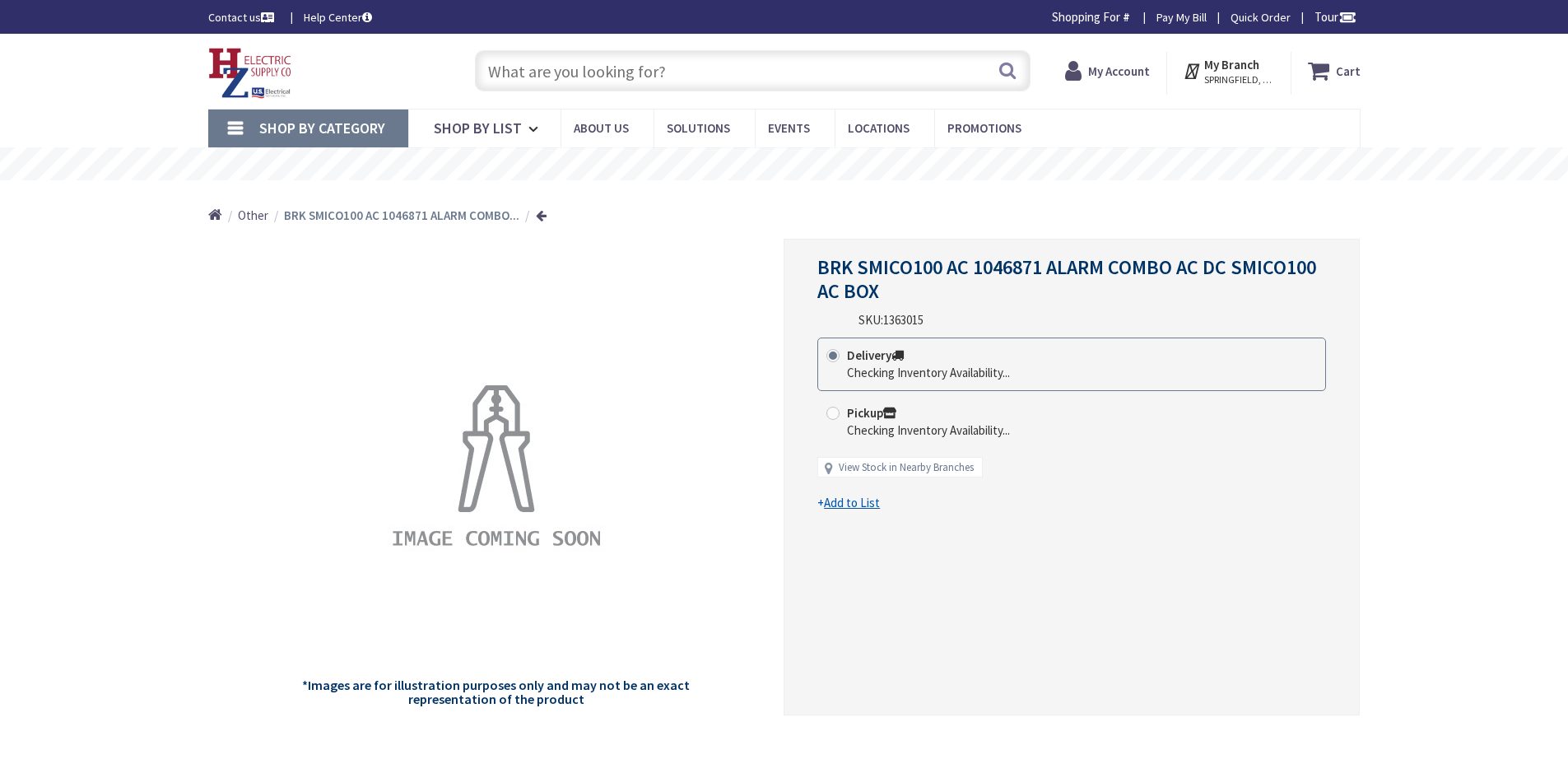 scroll, scrollTop: 0, scrollLeft: 0, axis: both 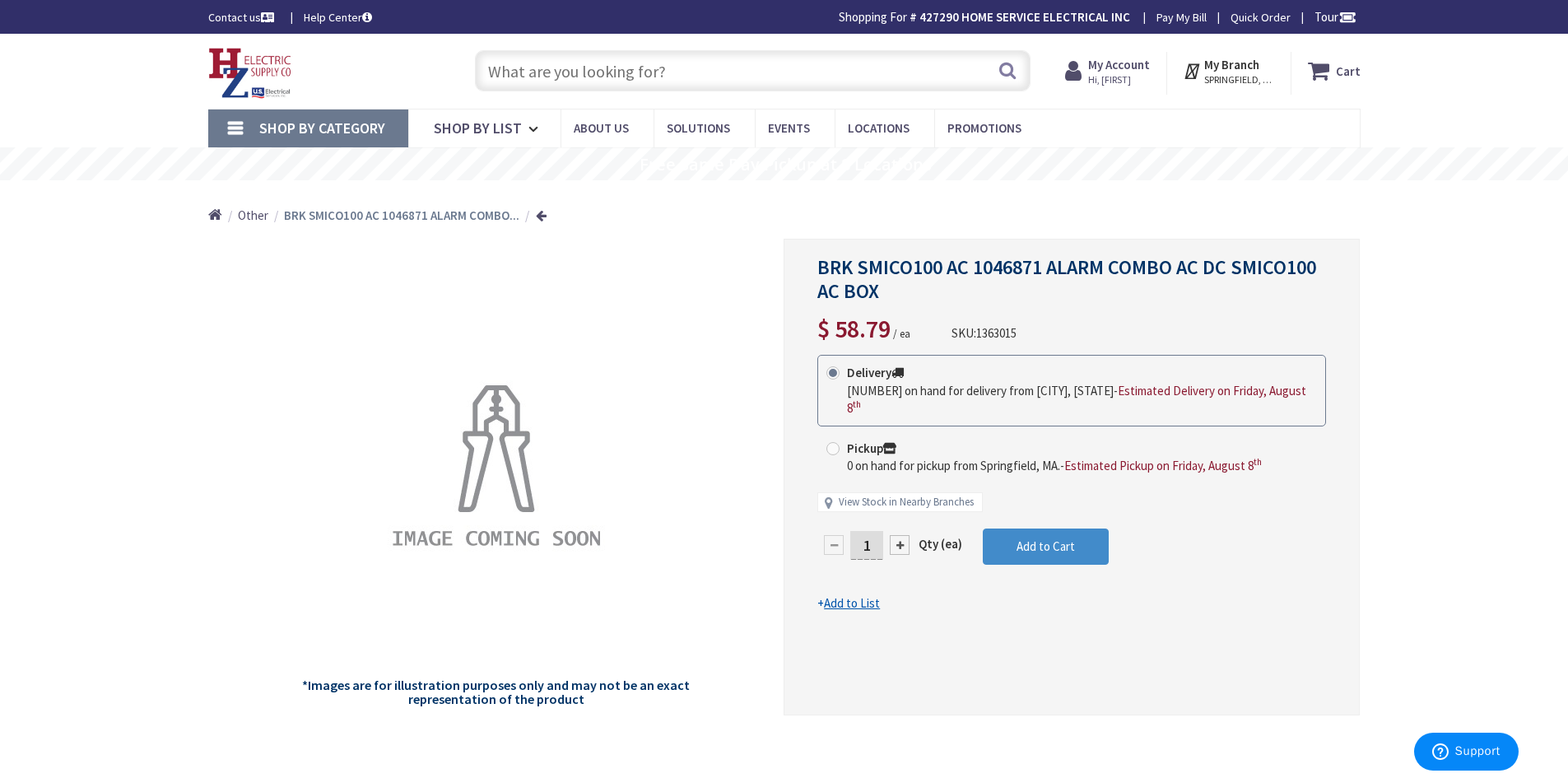 click at bounding box center (752, 71) 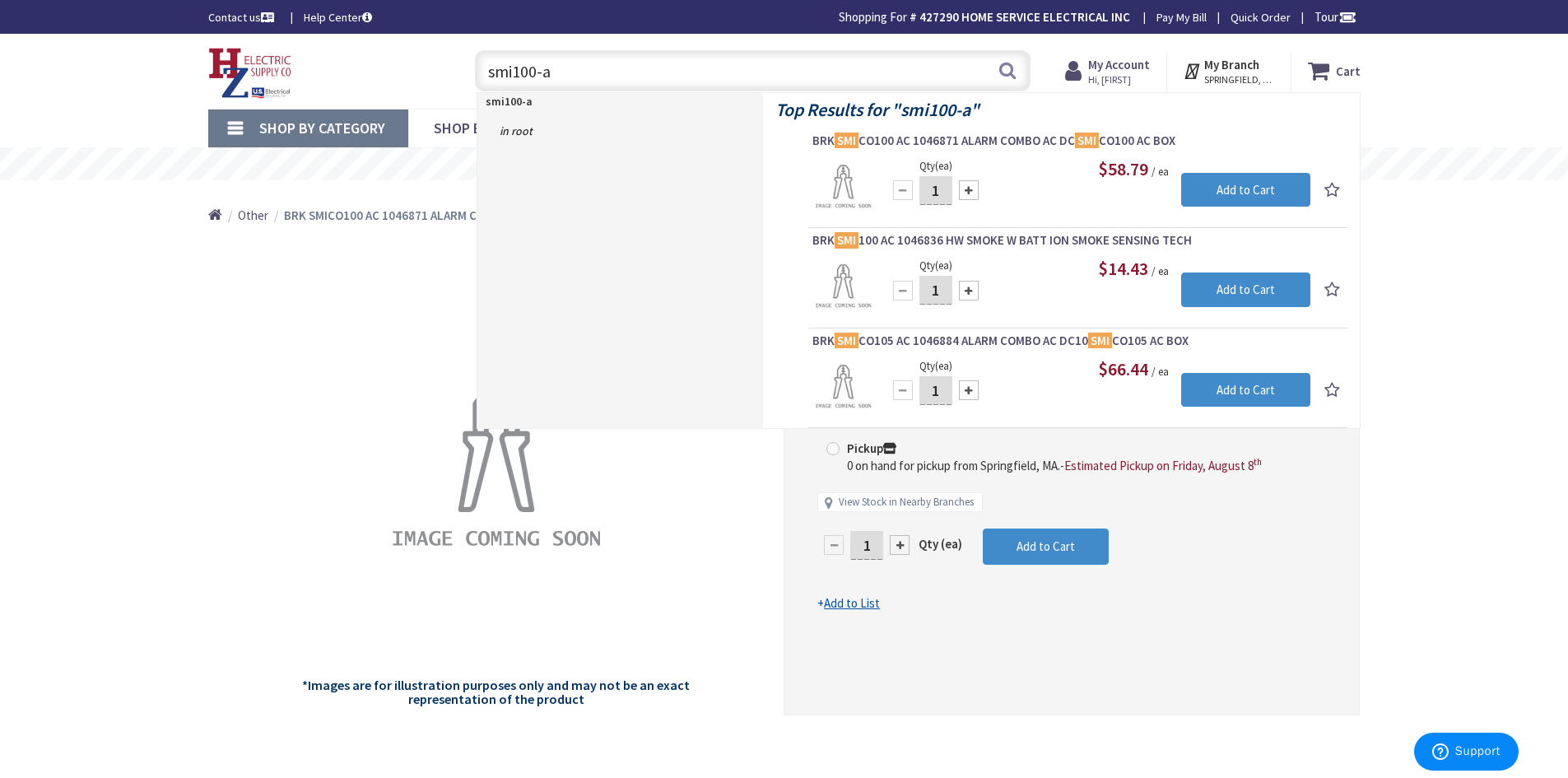 type on "smi100-ac" 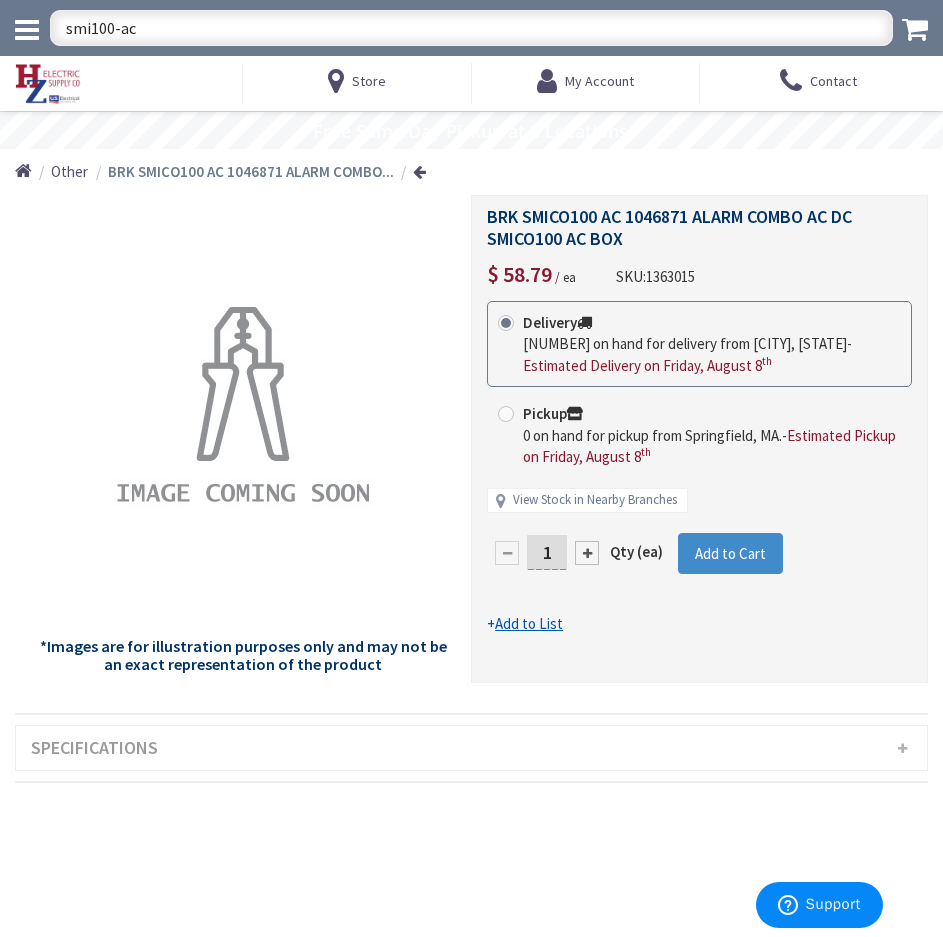 click on "smi100-ac" at bounding box center (471, 28) 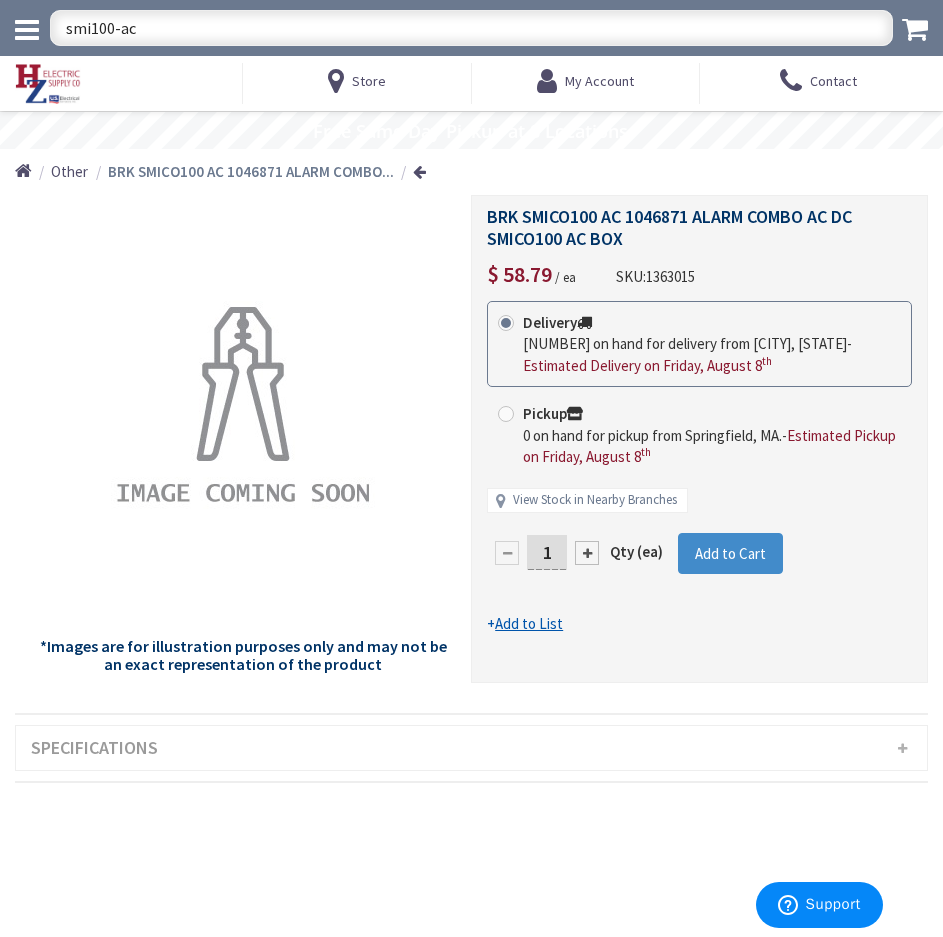 click on "smi100-ac" at bounding box center (471, 28) 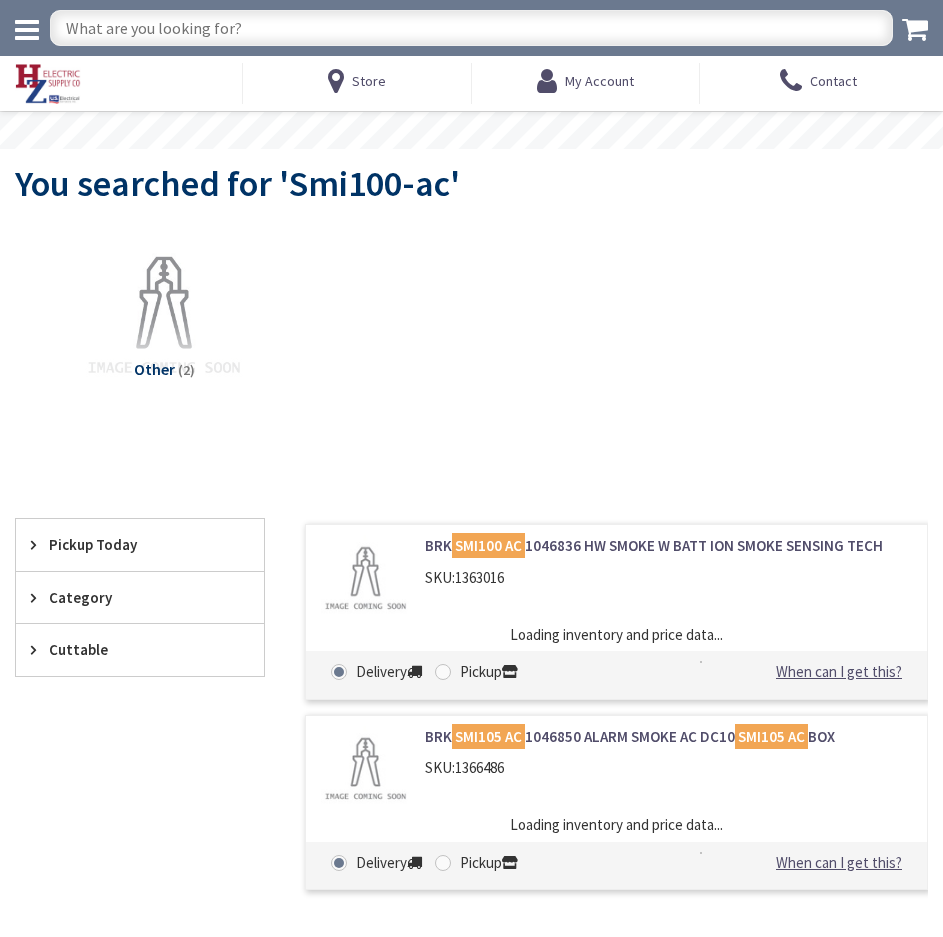 scroll, scrollTop: 0, scrollLeft: 0, axis: both 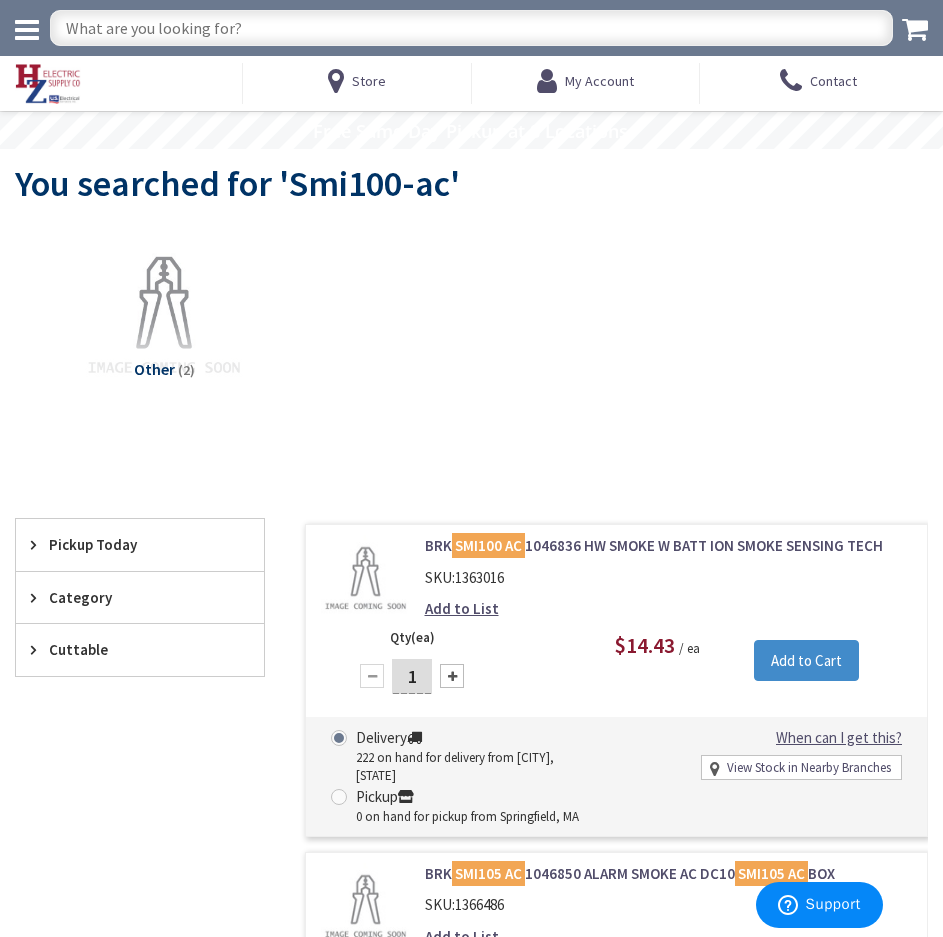 click on "Other
(2)" at bounding box center [471, 333] 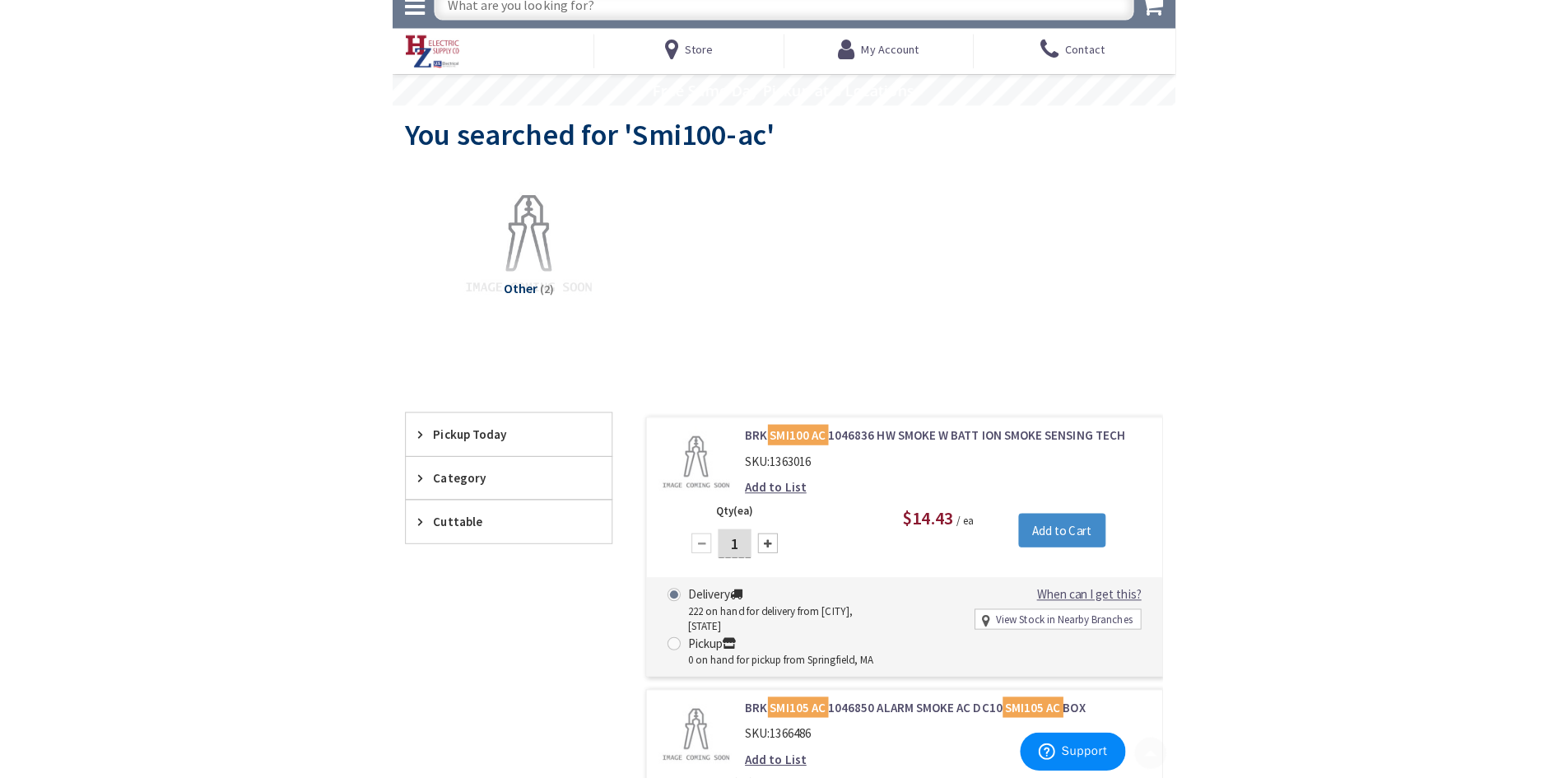 scroll, scrollTop: 0, scrollLeft: 0, axis: both 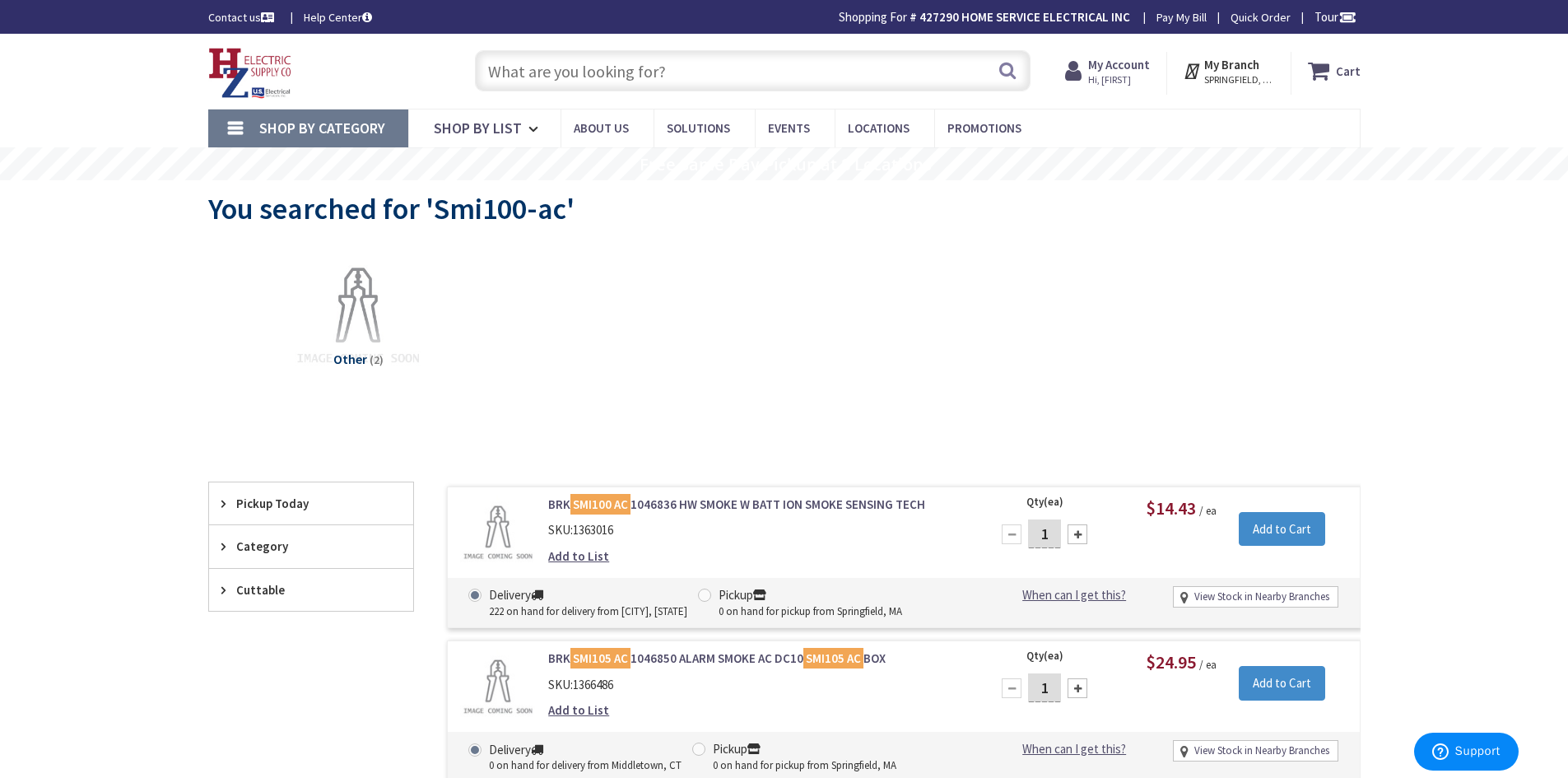 click at bounding box center [752, 71] 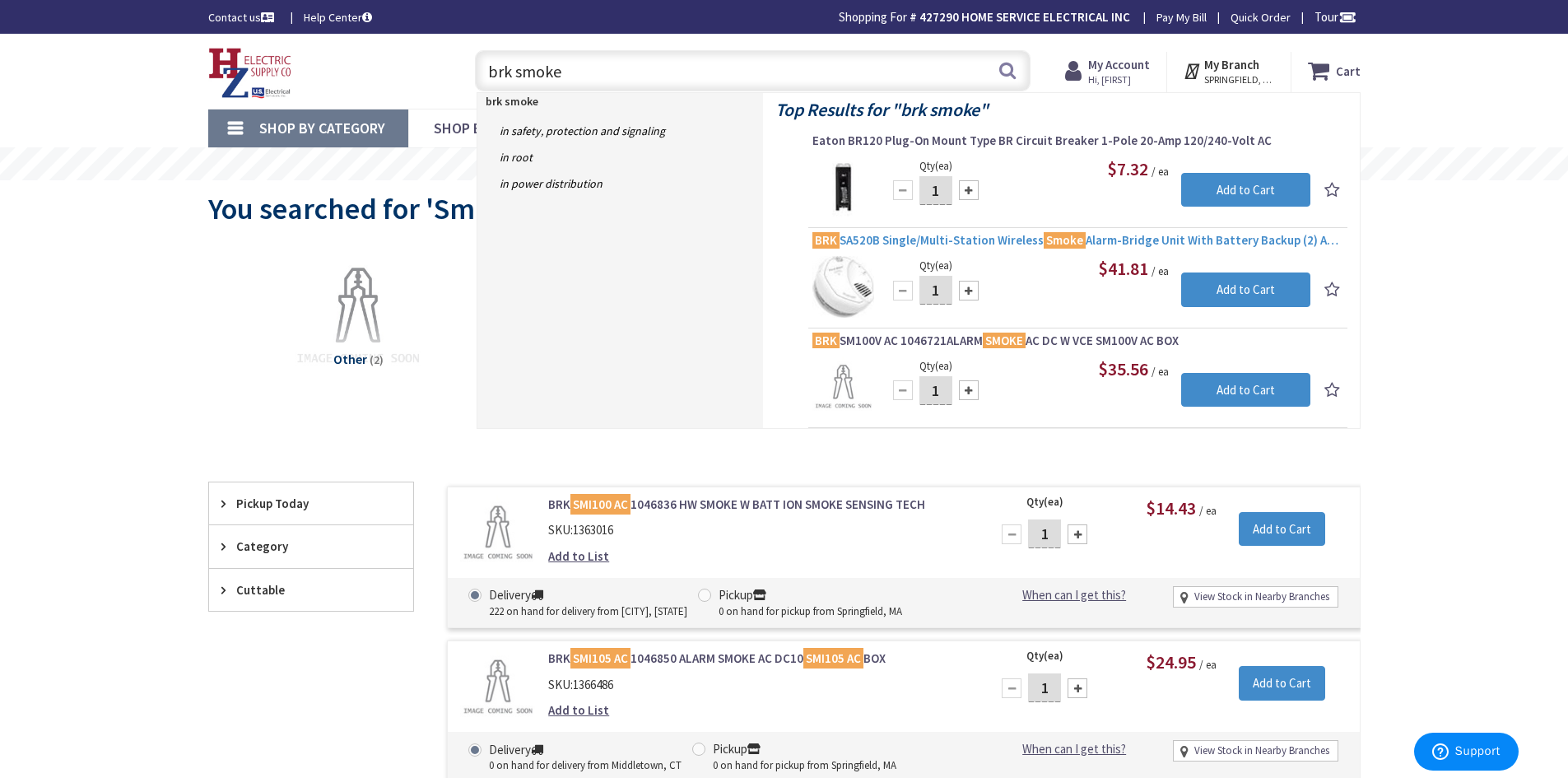 type on "brk smoke" 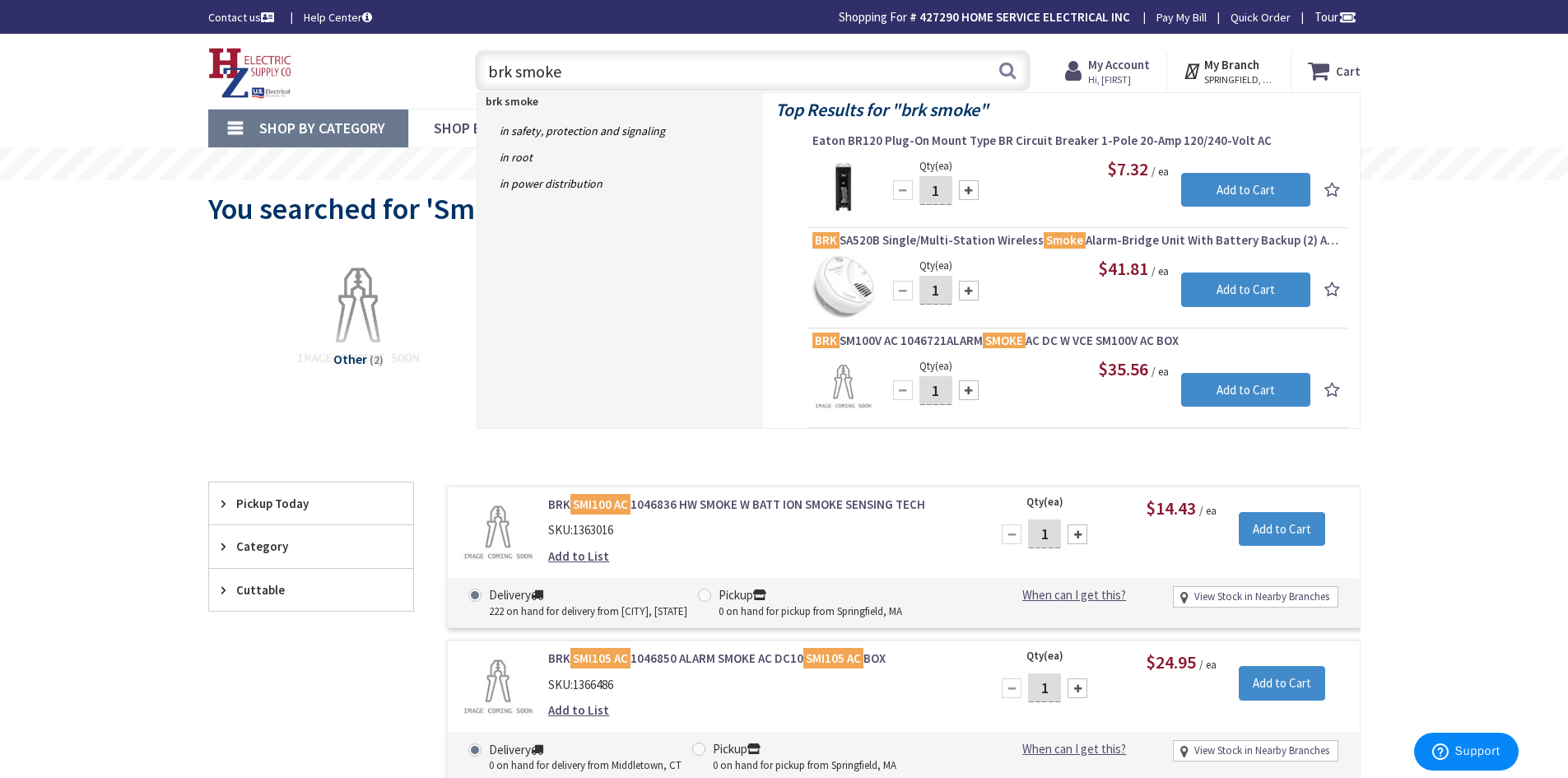 click on "BRK  SA520B Single/Multi-Station Wireless  Smoke  Alarm-Bridge Unit With Battery Backup (2) AA 1.5-Volt Alkaline Battery 120-Volt AC First Alert®" at bounding box center [1077, 240] 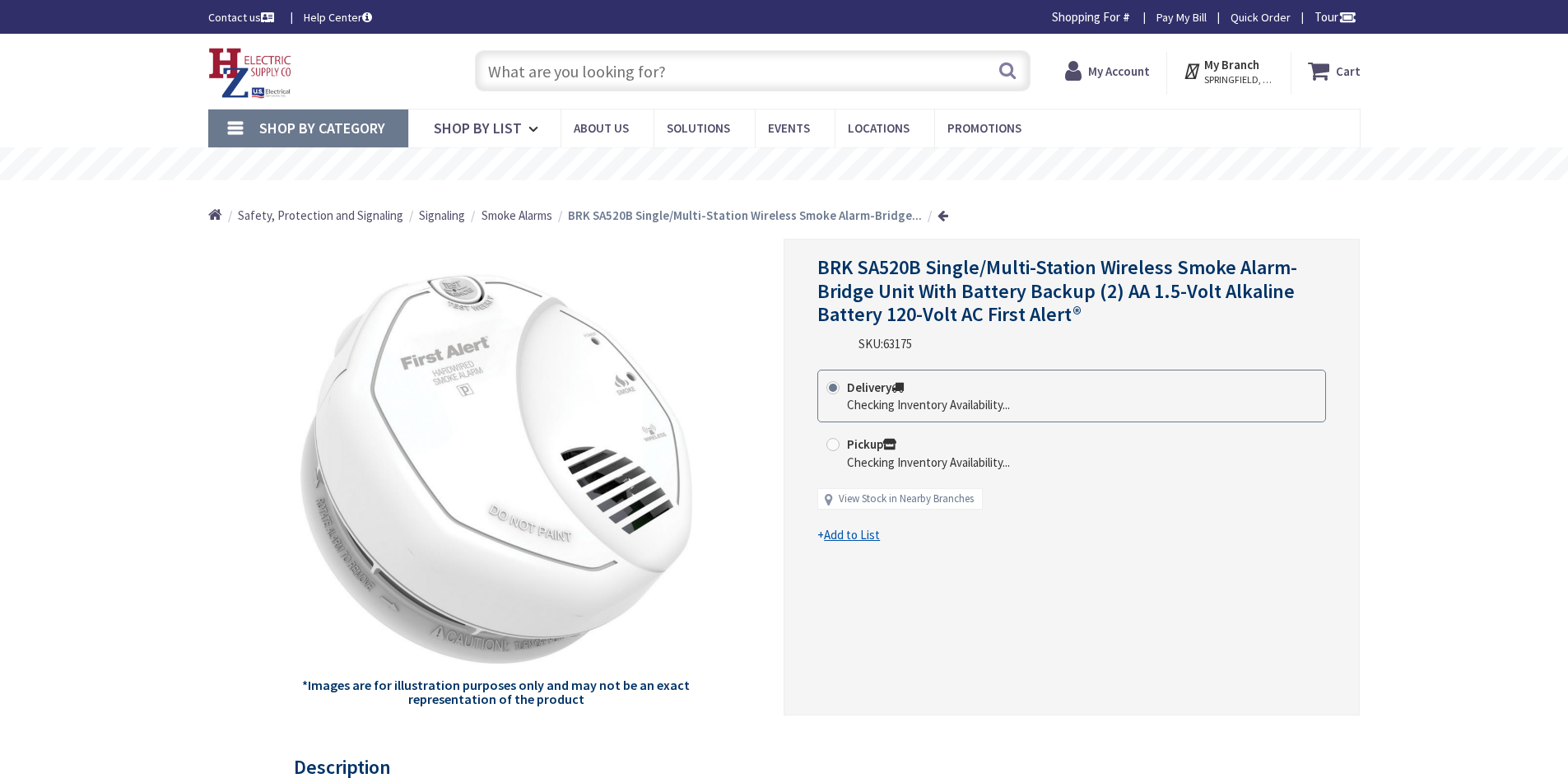 scroll, scrollTop: 0, scrollLeft: 0, axis: both 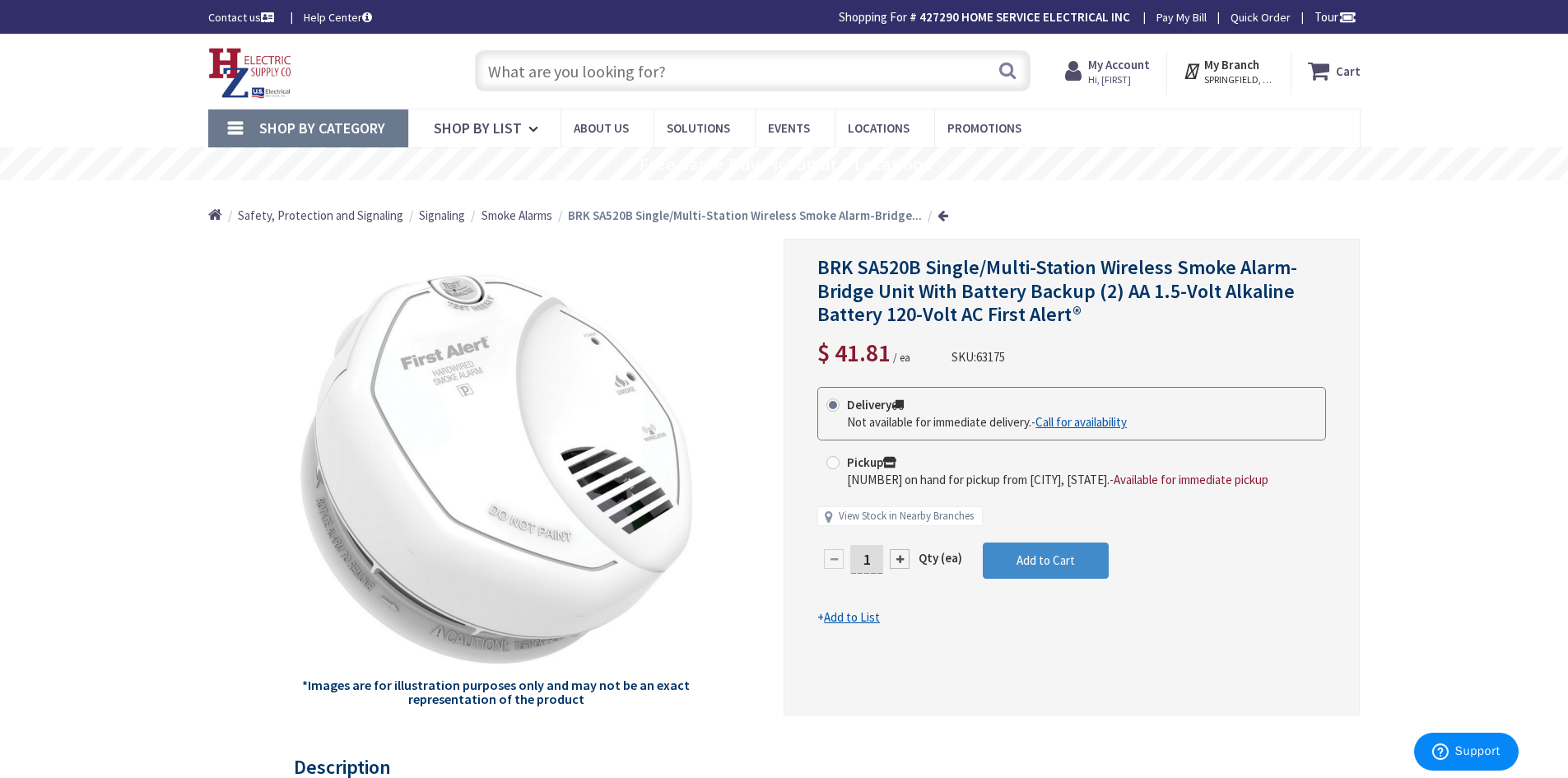 click at bounding box center (752, 71) 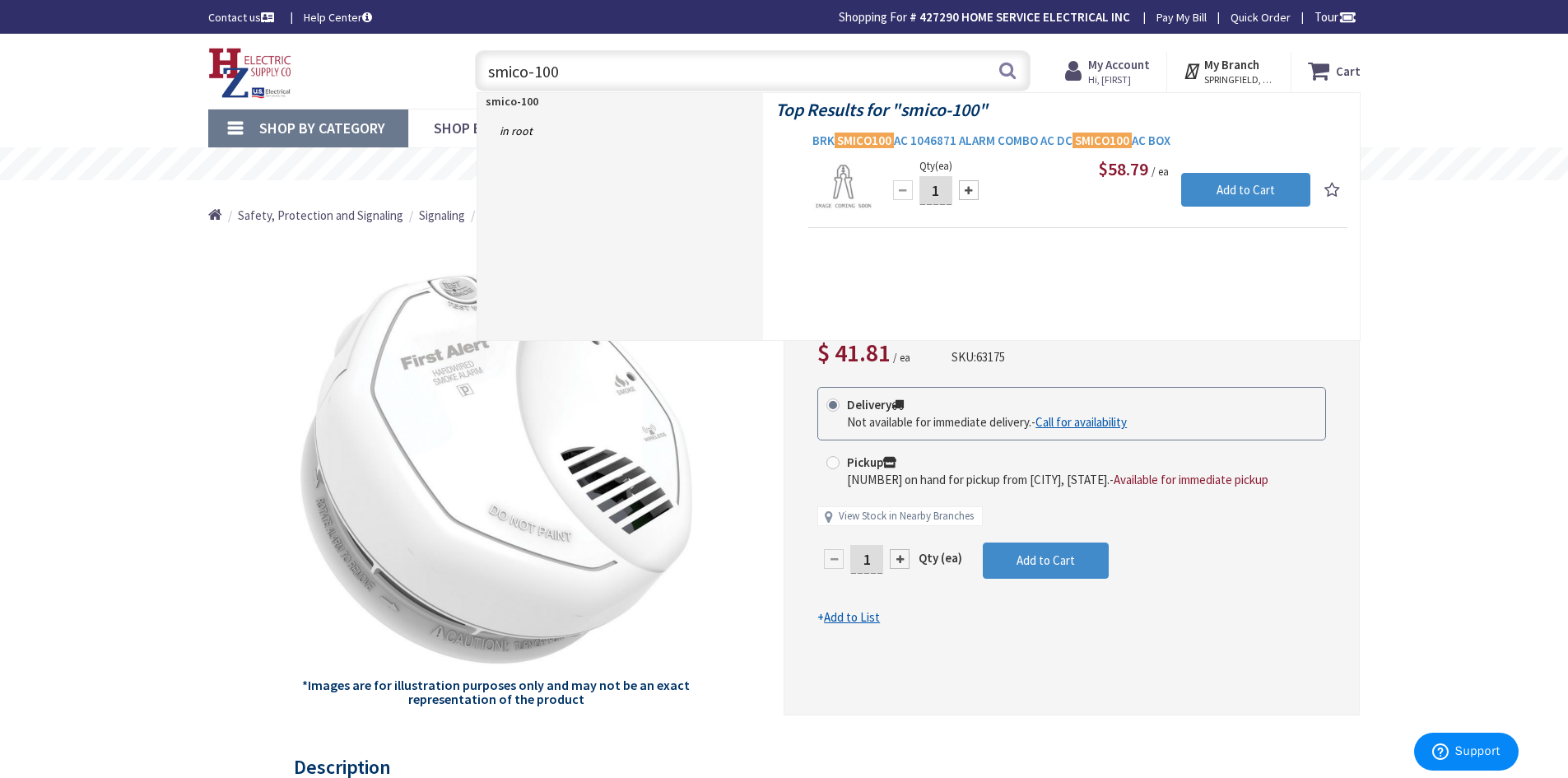 type on "smico-100" 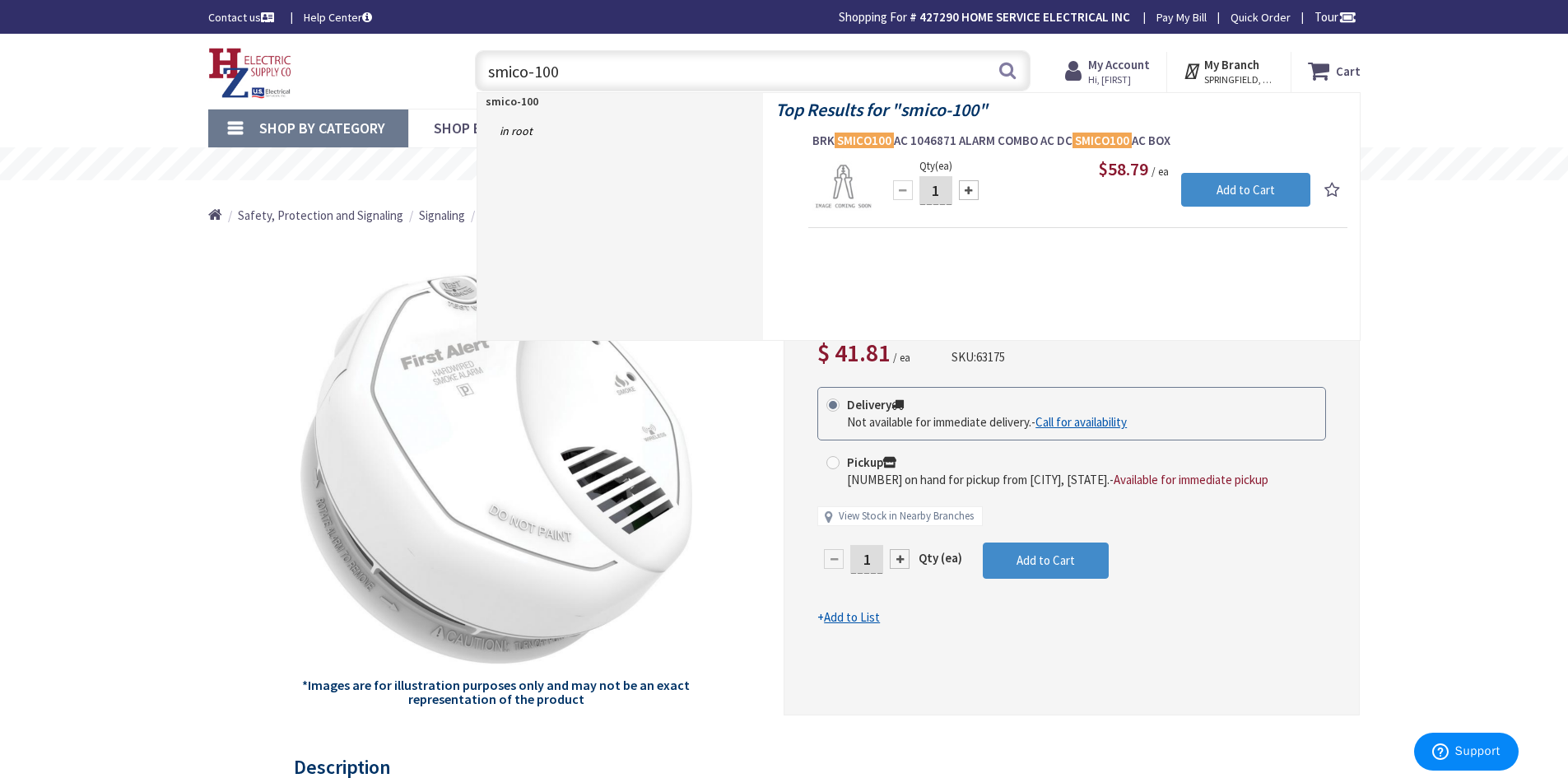 click on "BRK  SMICO100  AC 1046871 ALARM COMBO AC DC  SMICO100  AC BOX" at bounding box center [1077, 141] 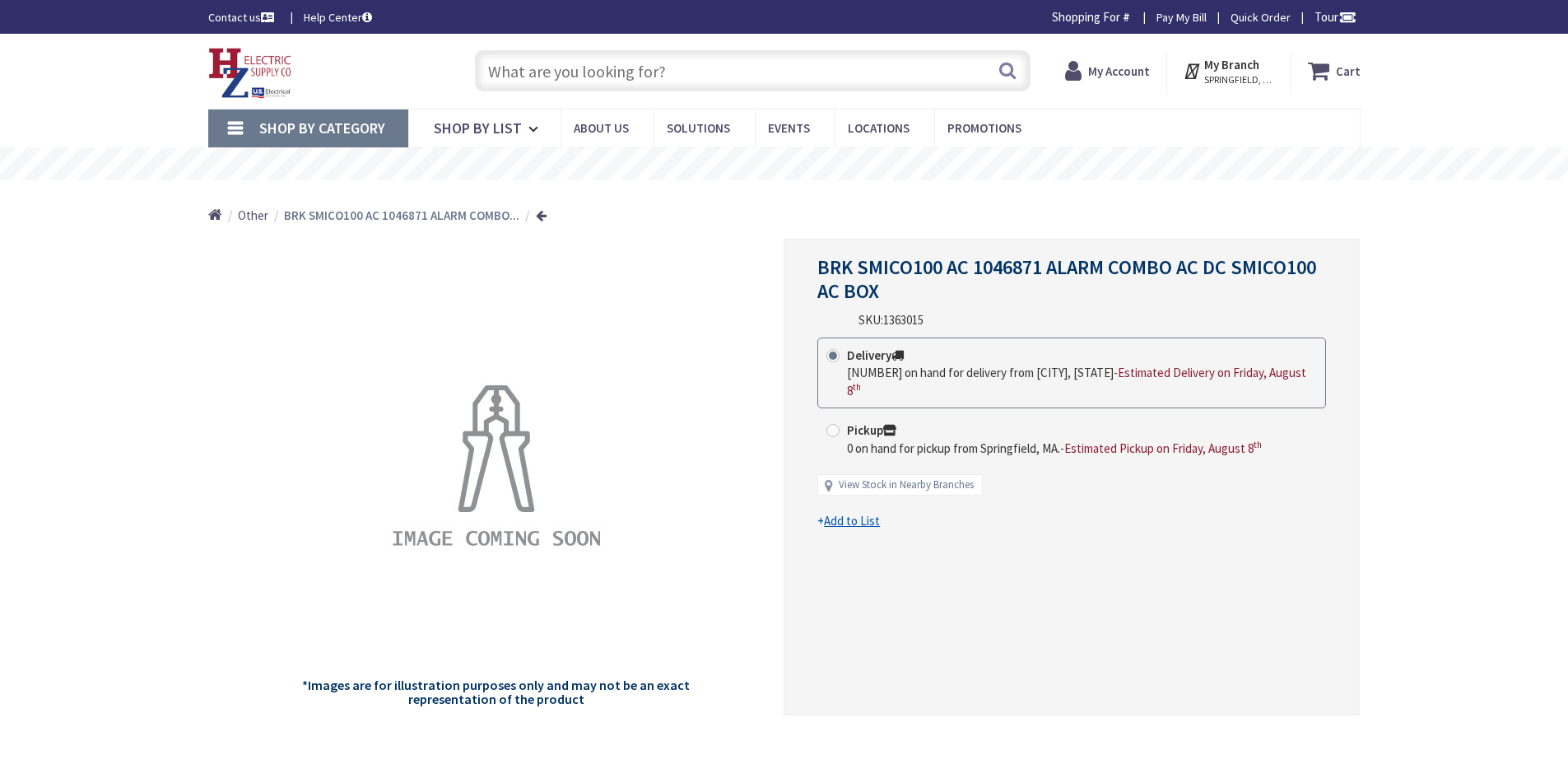 scroll, scrollTop: 0, scrollLeft: 0, axis: both 